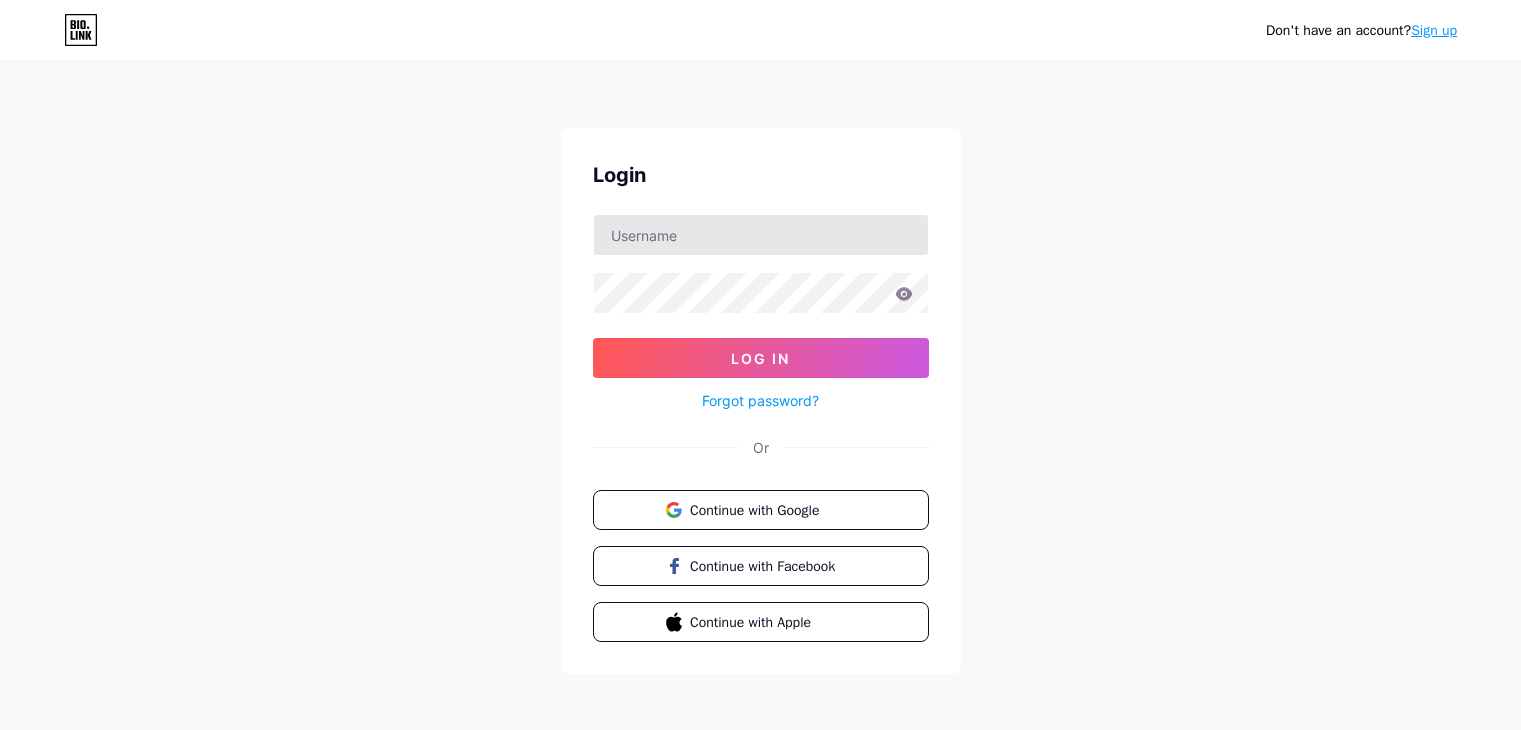 scroll, scrollTop: 0, scrollLeft: 0, axis: both 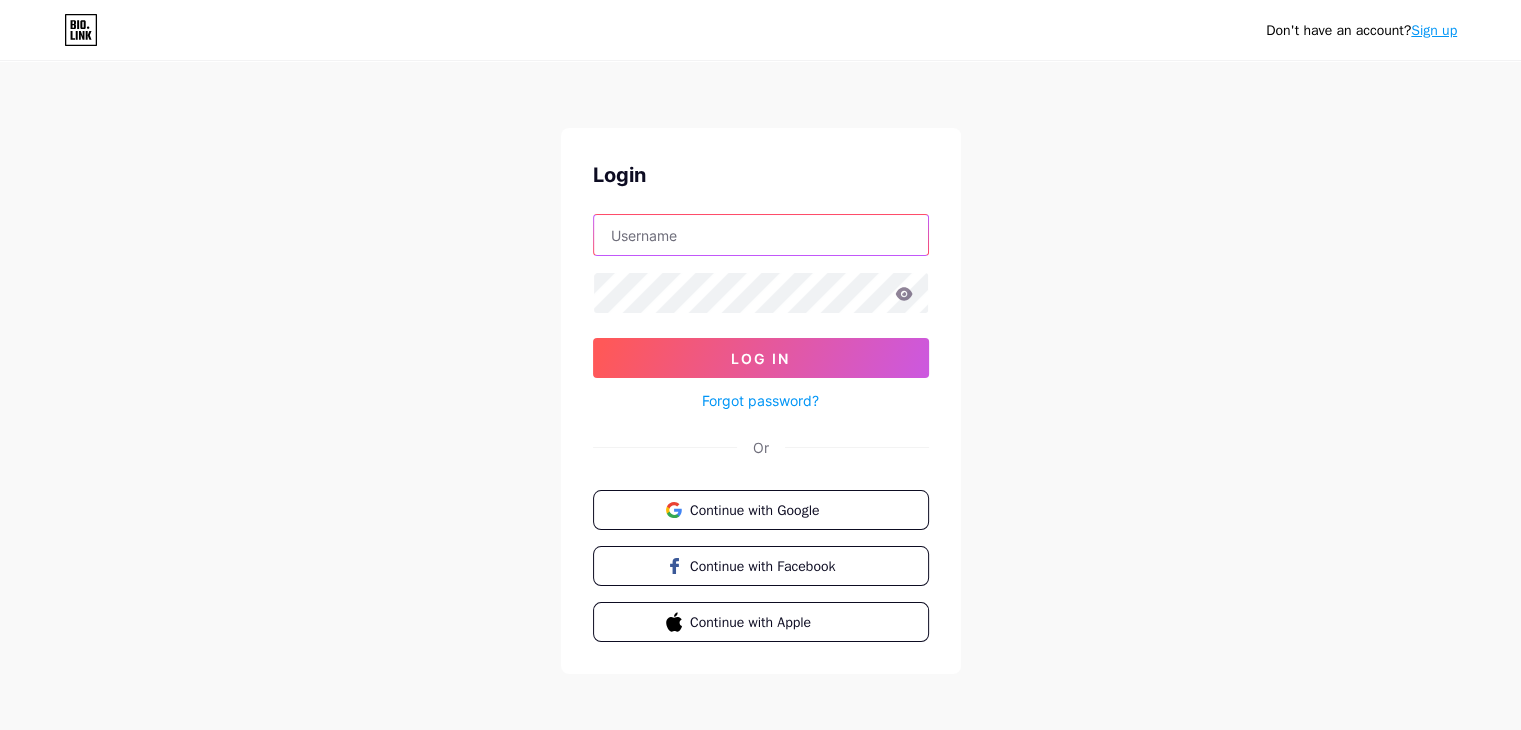 click at bounding box center (761, 235) 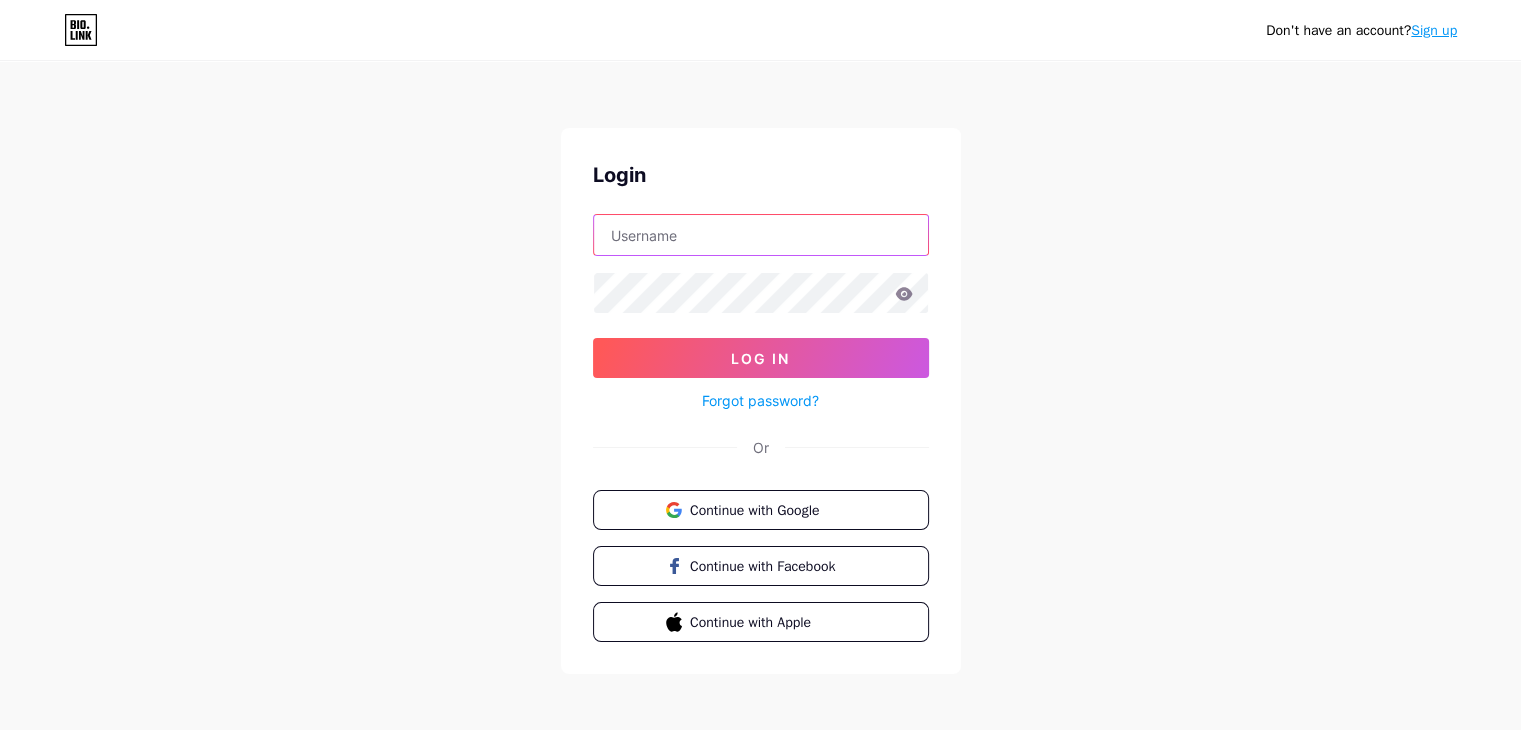 type on "Matkhaus#!789" 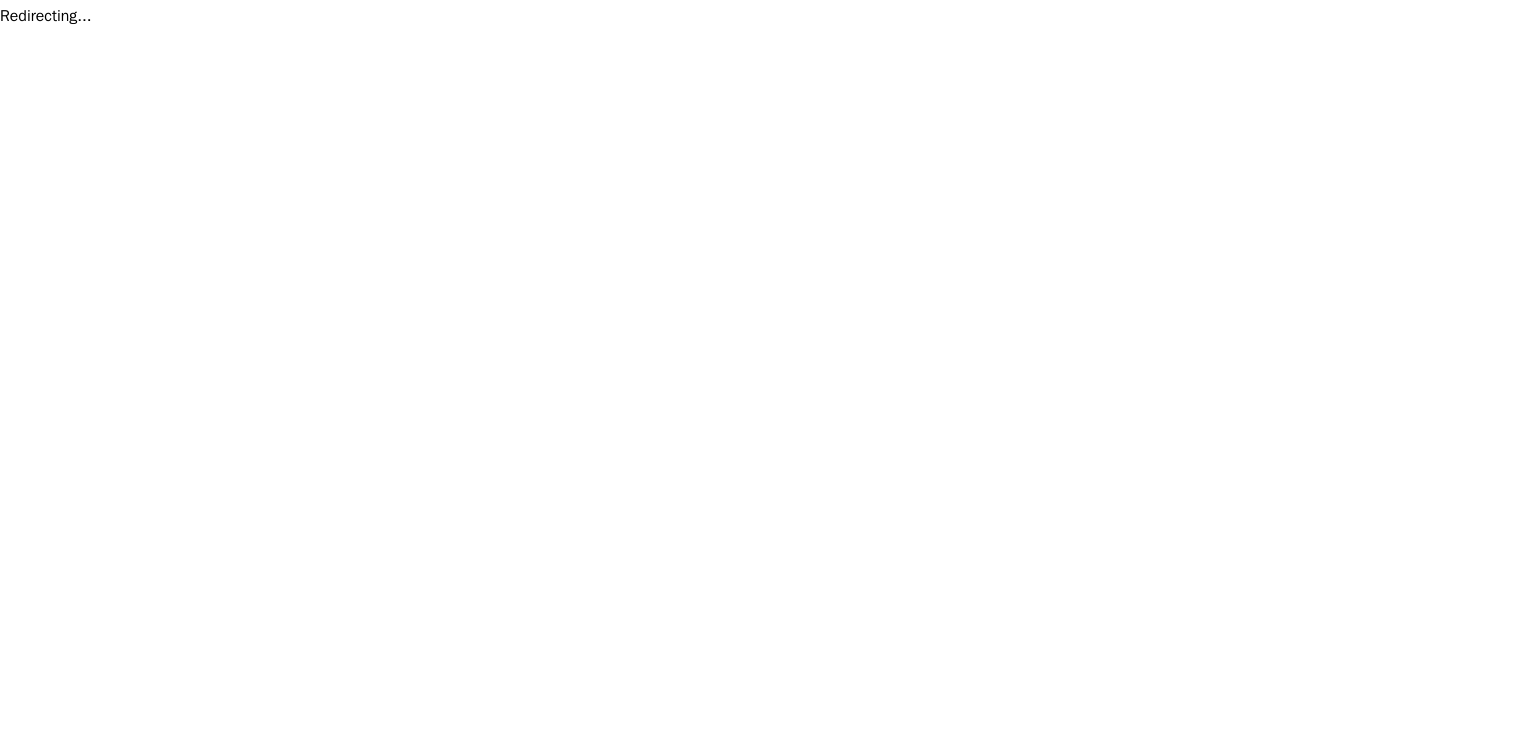 scroll, scrollTop: 0, scrollLeft: 0, axis: both 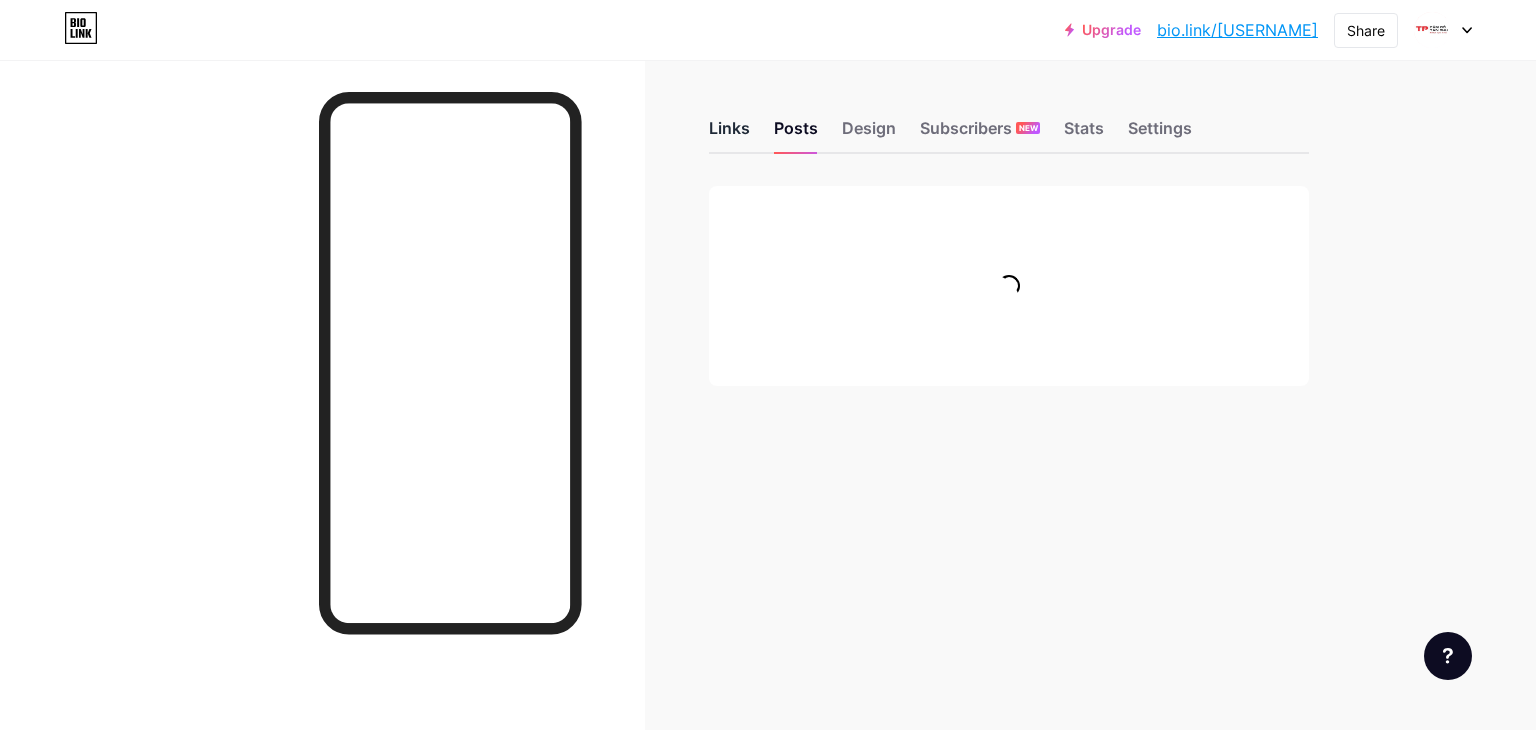 click on "Links" at bounding box center (729, 134) 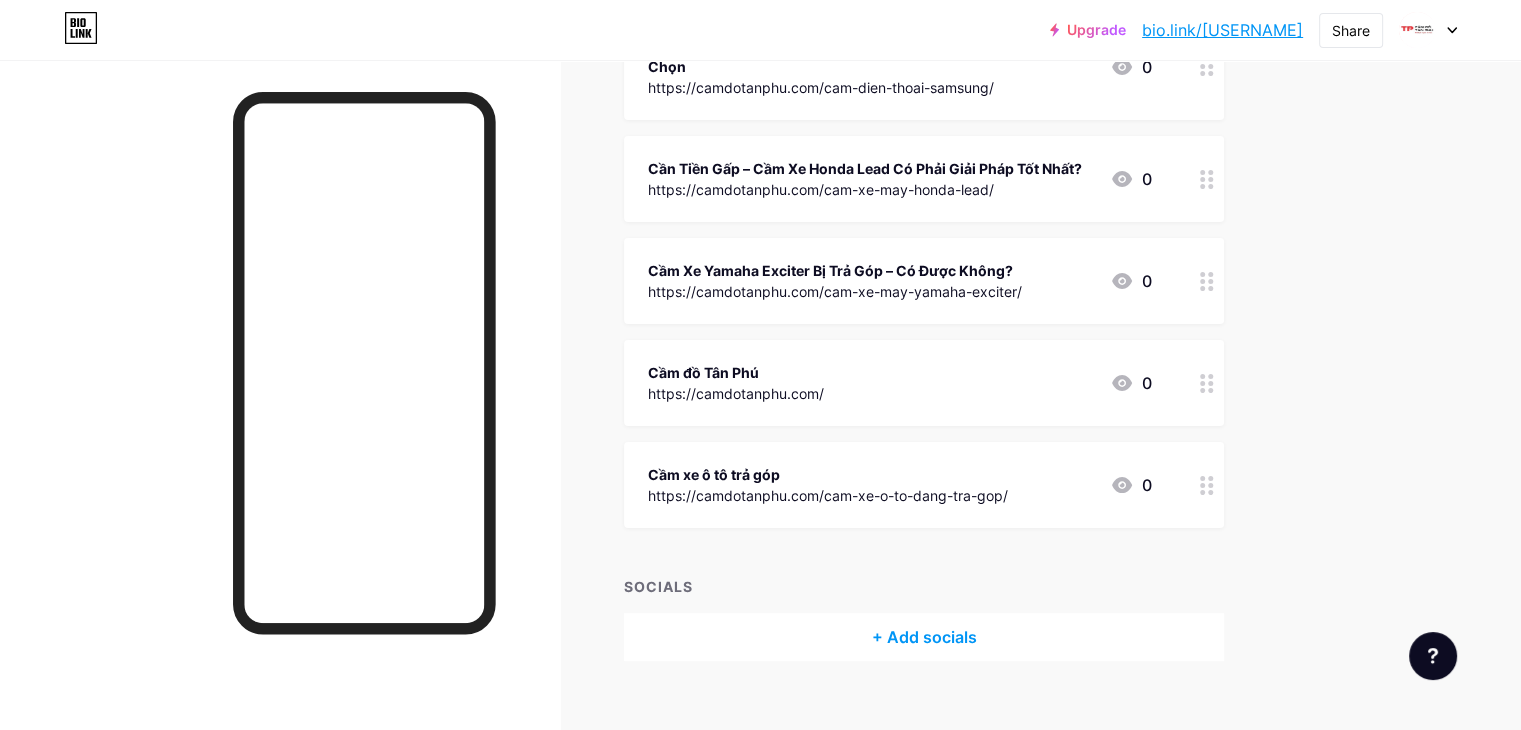 scroll, scrollTop: 311, scrollLeft: 0, axis: vertical 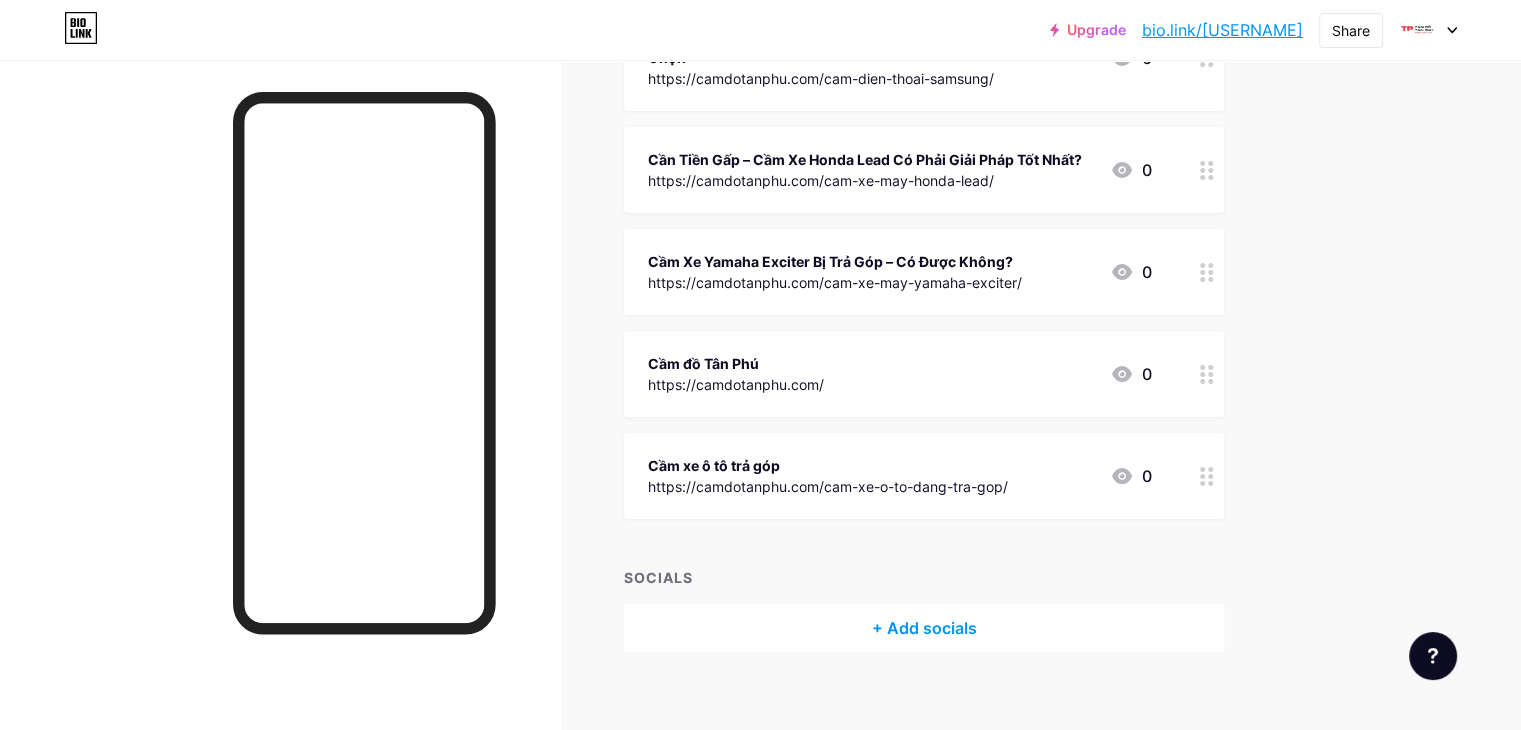 click on "Cầm xe ô tô trả góp
https://camdotanphu.com/cam-xe-o-to-dang-tra-gop/
0" at bounding box center (924, 57) 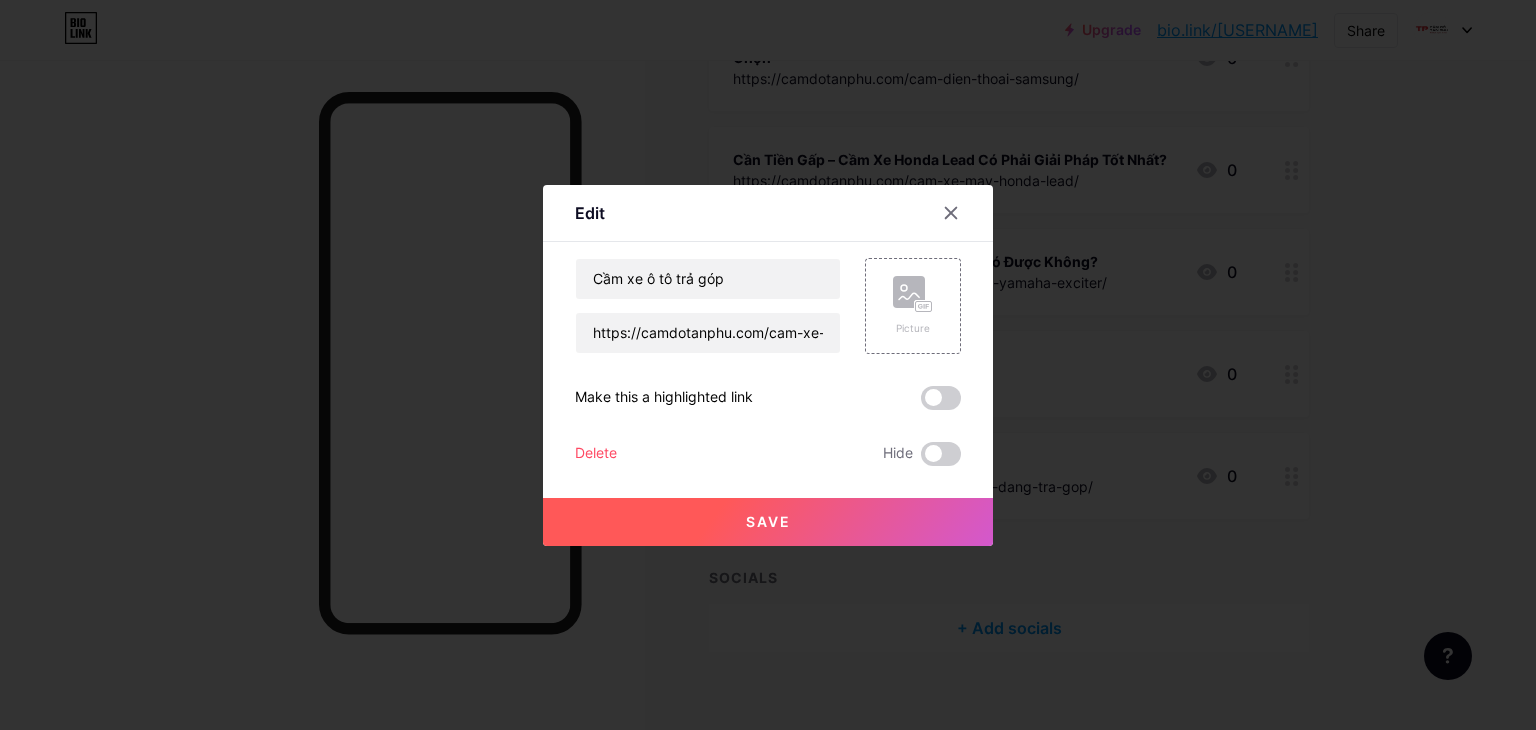 click at bounding box center [951, 213] 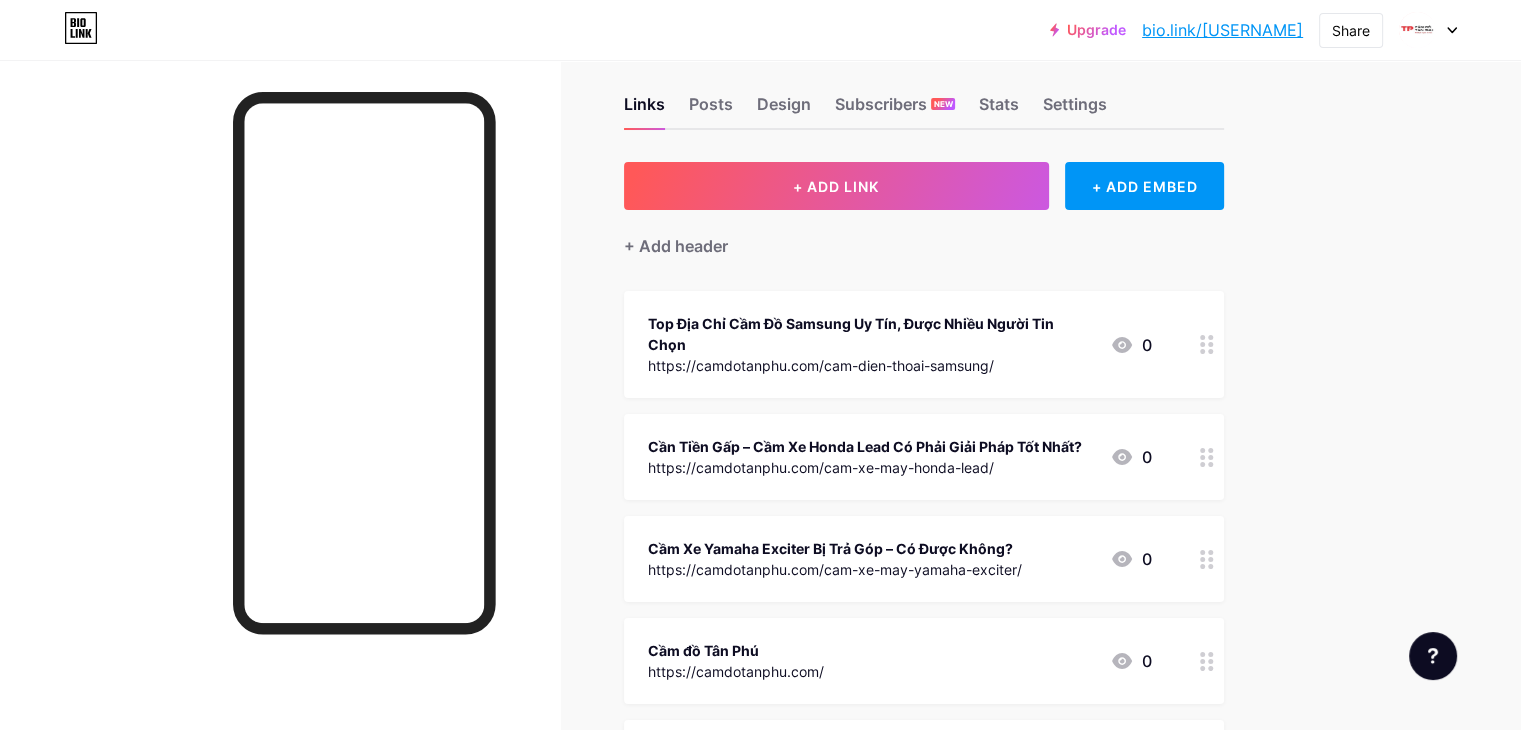 scroll, scrollTop: 11, scrollLeft: 0, axis: vertical 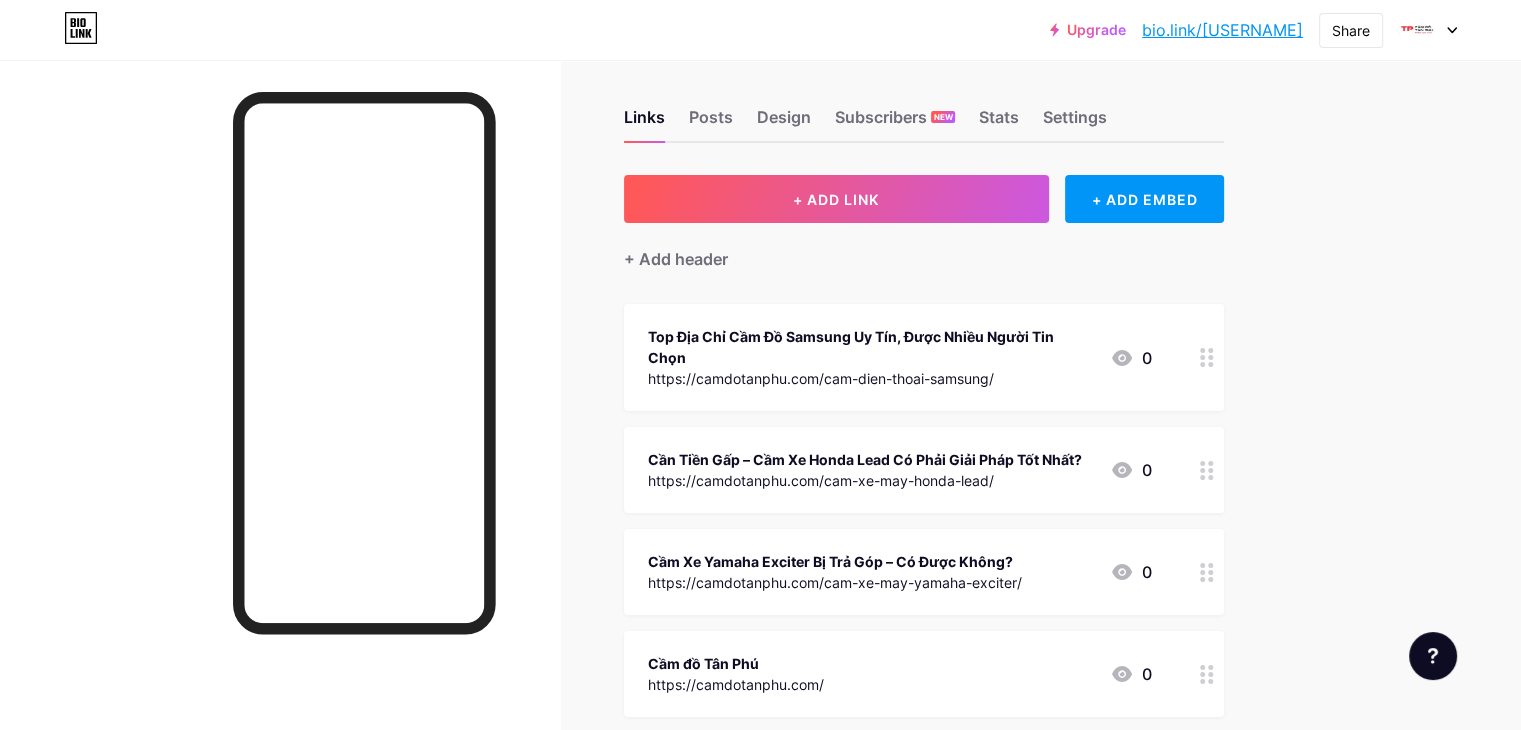 click on "Cần Tiền Gấp – Cầm Xe Honda Lead Có Phải Giải Pháp Tốt Nhất?" at bounding box center (871, 347) 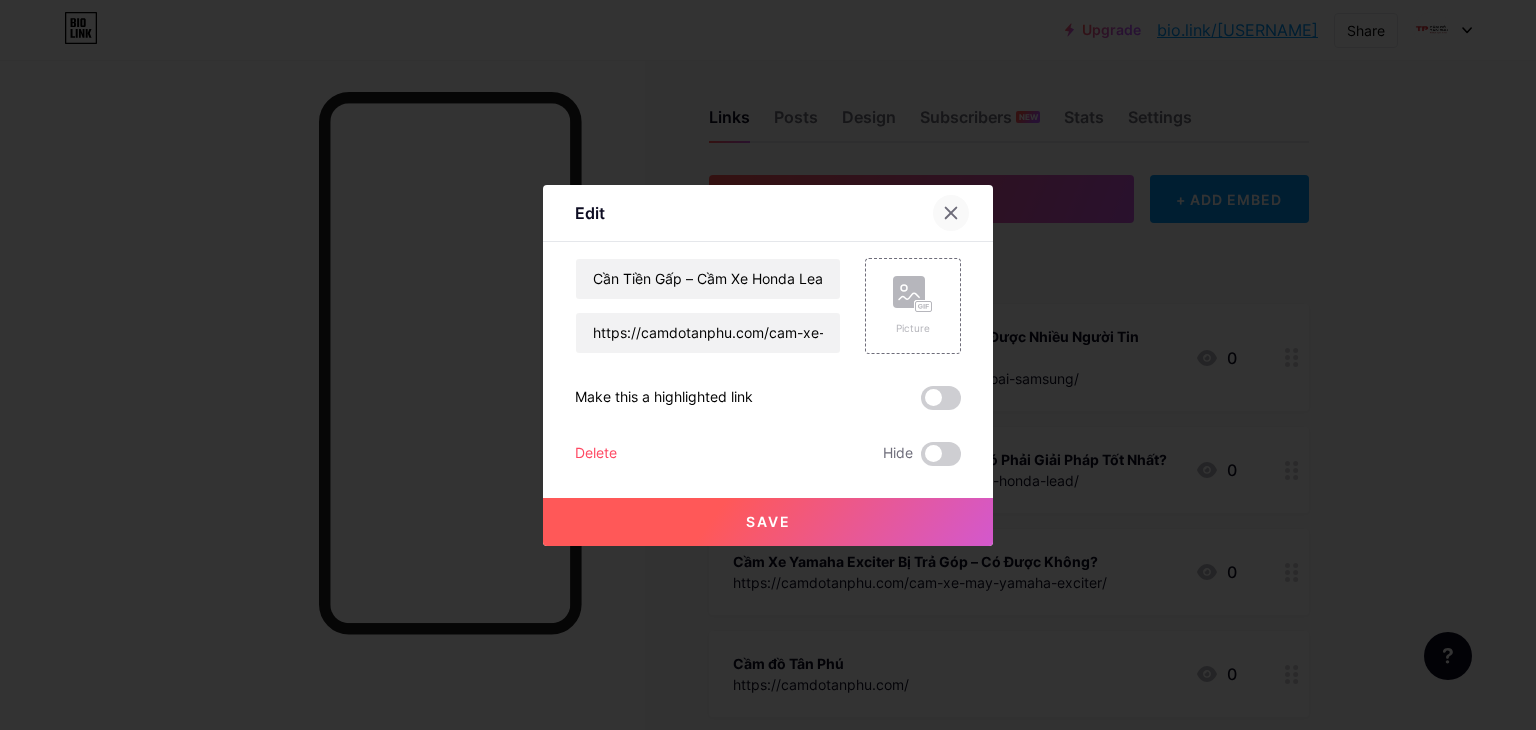 click at bounding box center [951, 213] 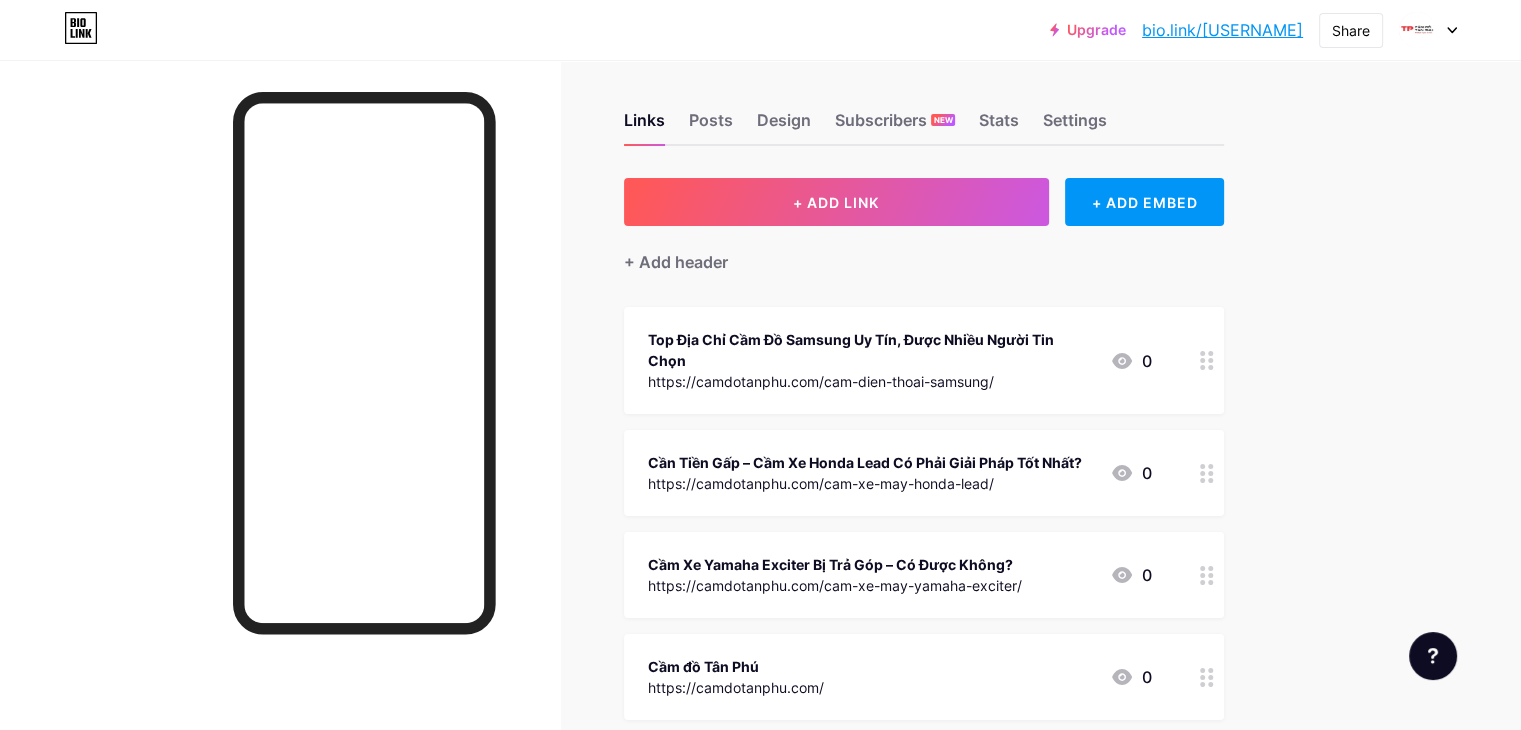scroll, scrollTop: 0, scrollLeft: 0, axis: both 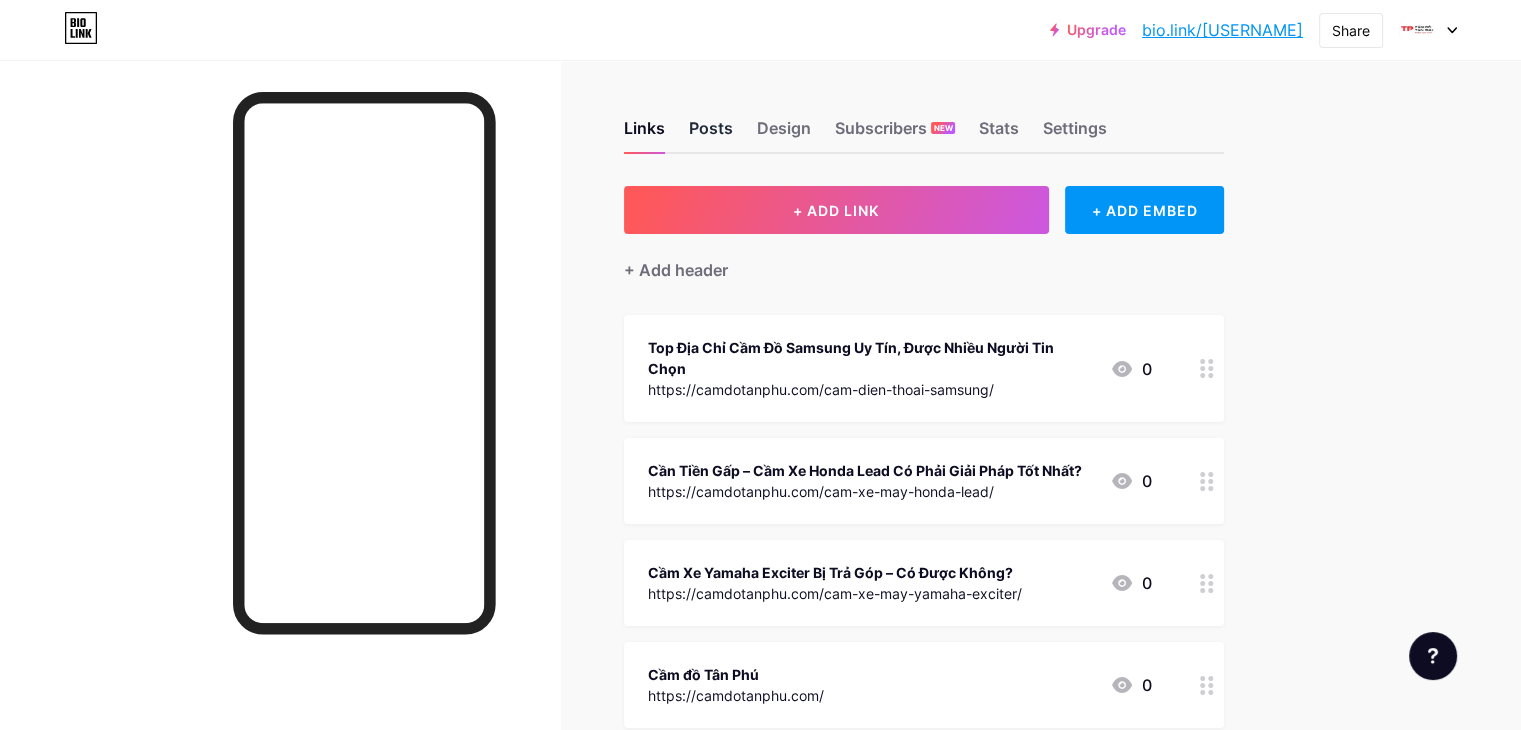 click on "Posts" at bounding box center [711, 134] 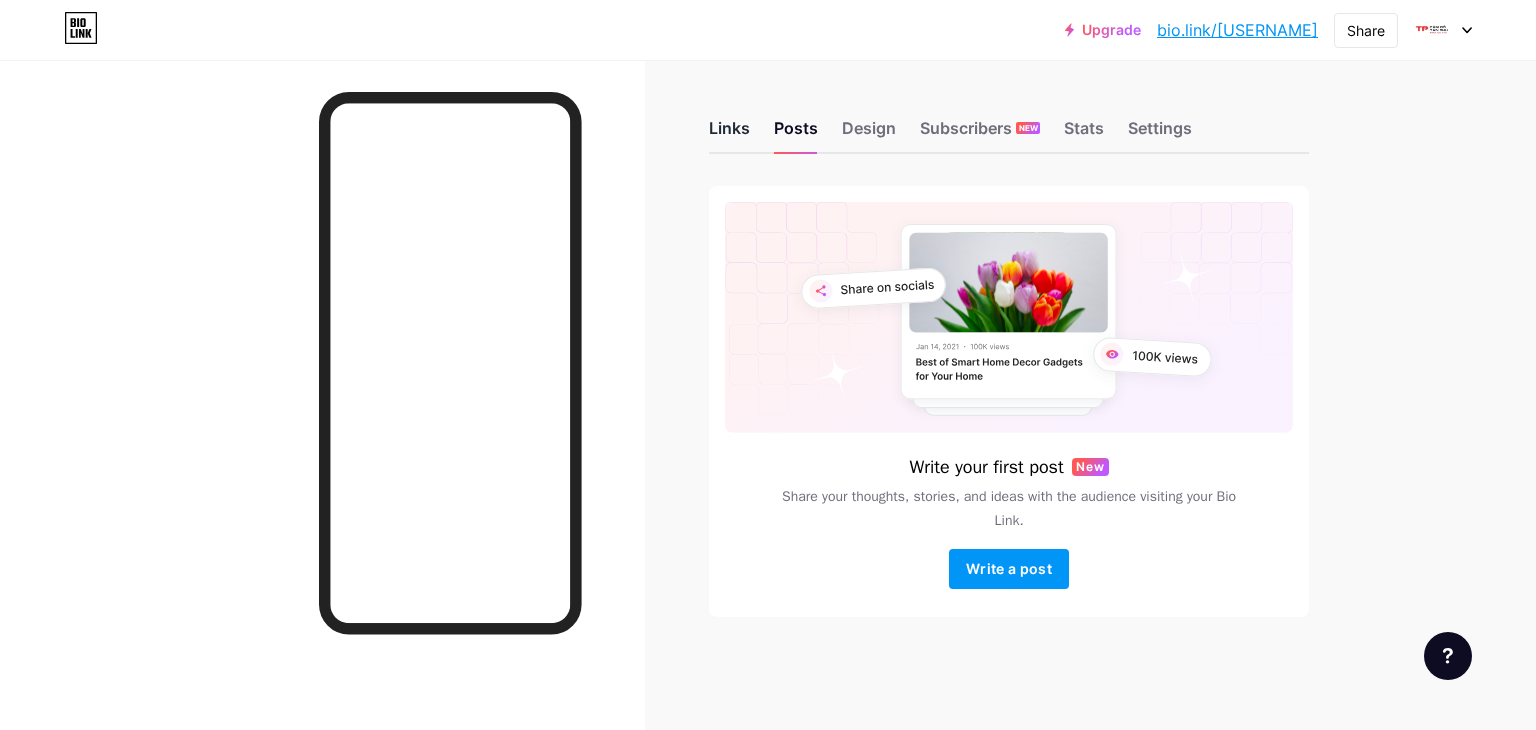 click on "Links" at bounding box center (729, 134) 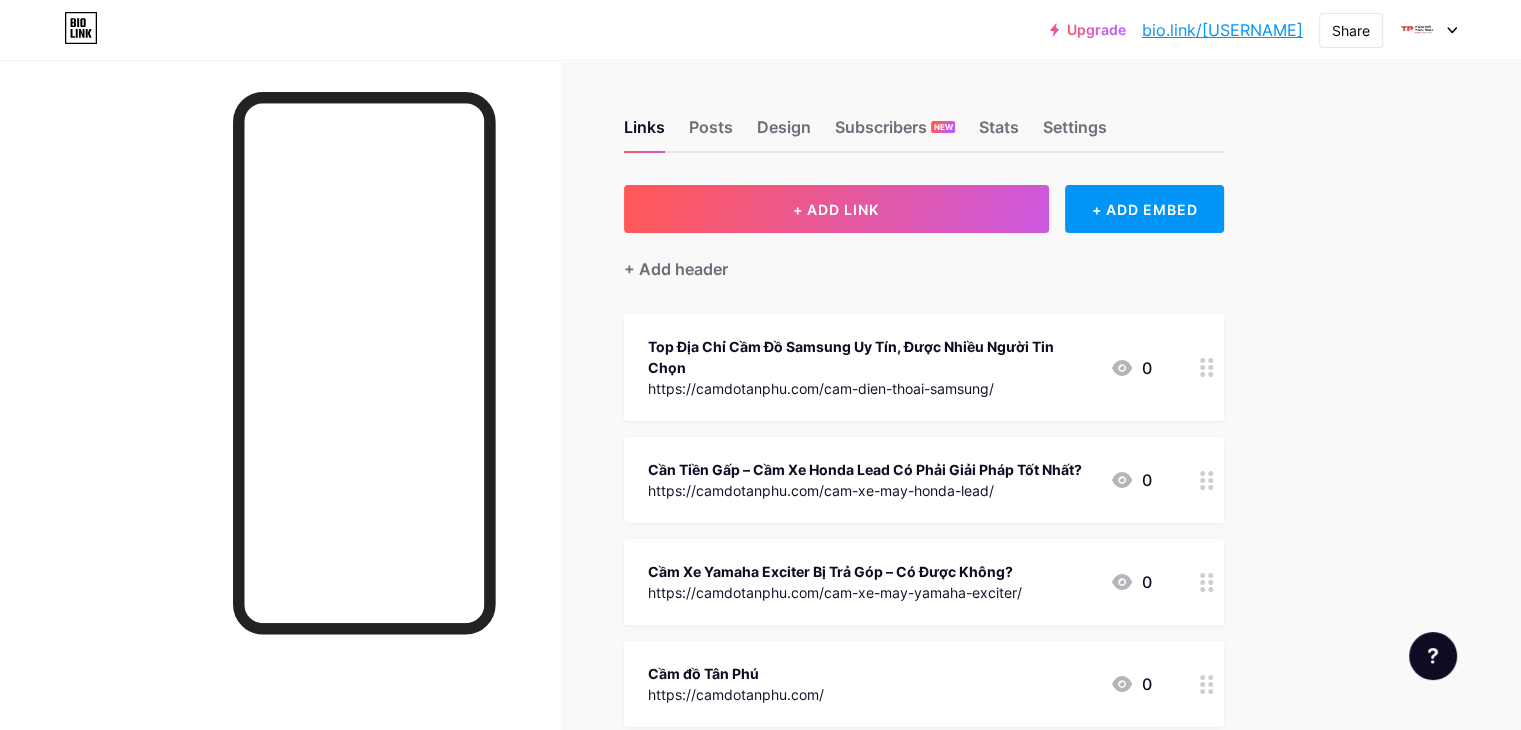 scroll, scrollTop: 0, scrollLeft: 0, axis: both 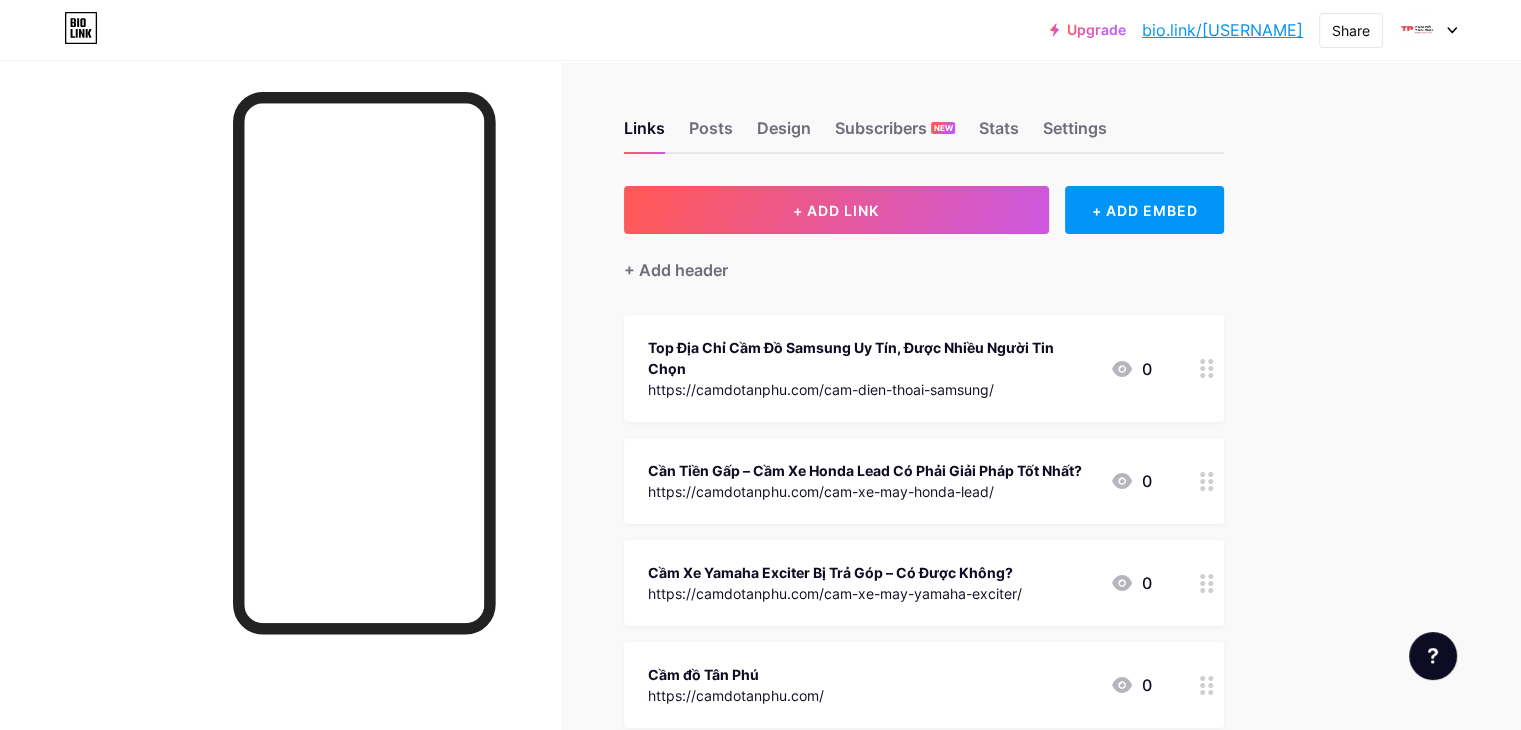 click at bounding box center (280, 425) 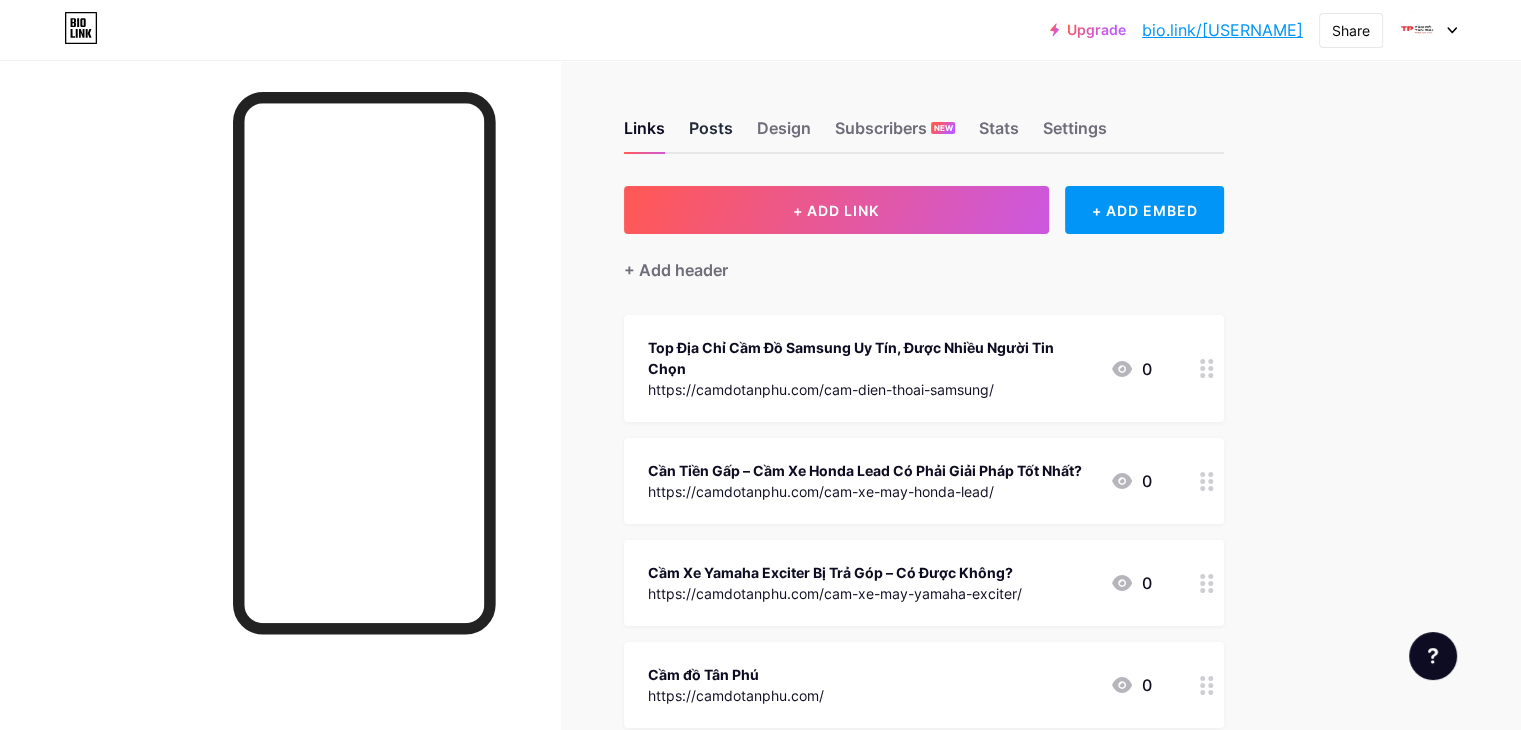 click on "Posts" at bounding box center [711, 134] 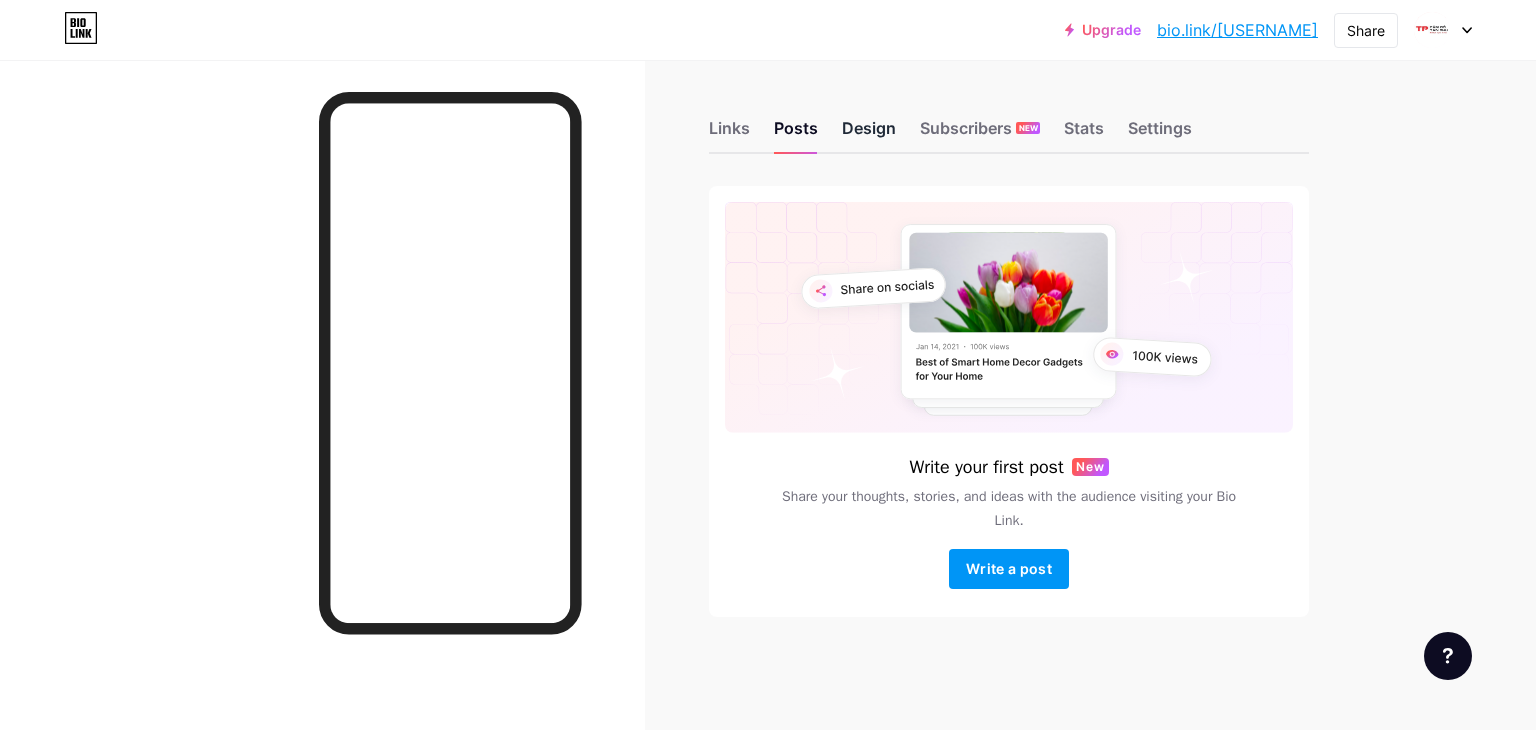 click on "Design" at bounding box center [869, 134] 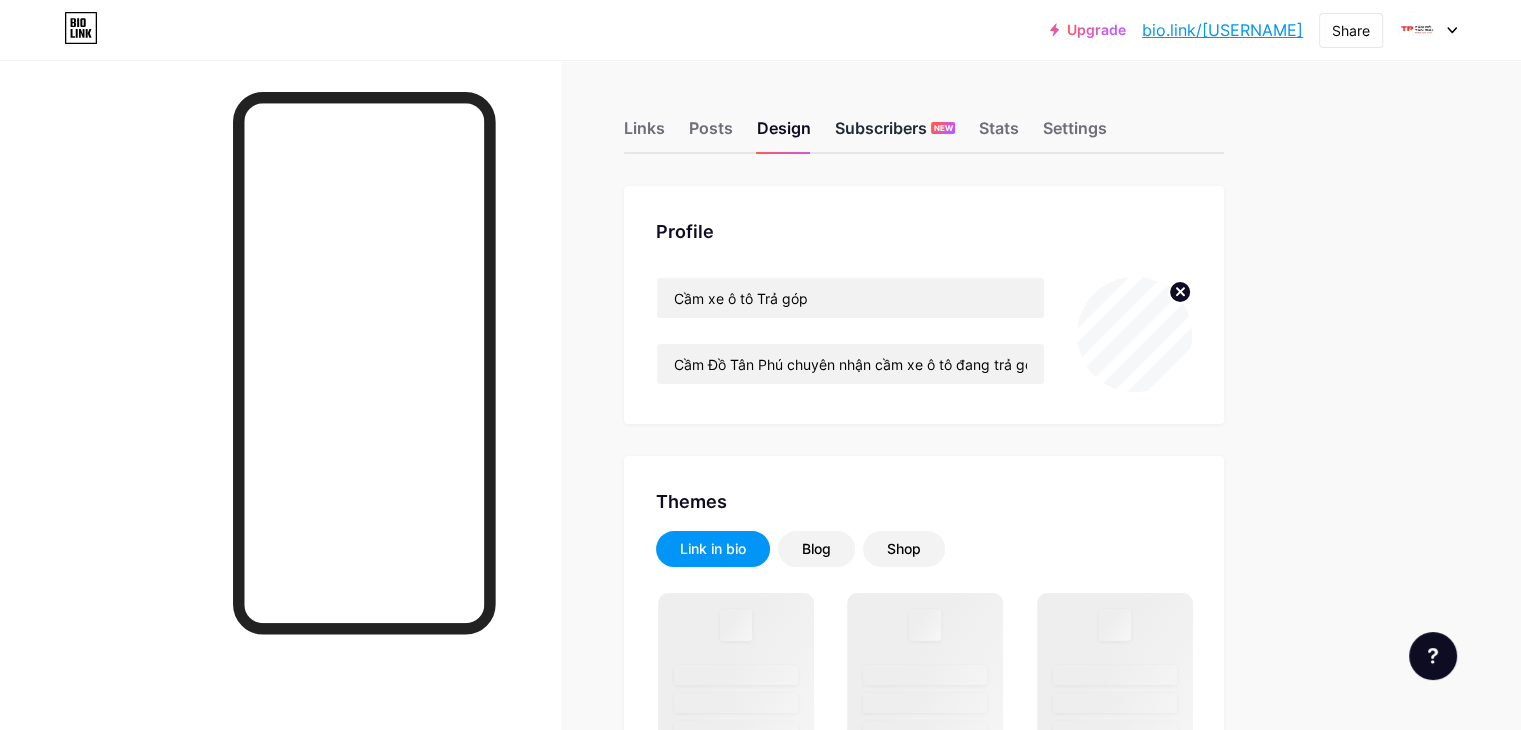 click on "Subscribers
NEW" at bounding box center (895, 134) 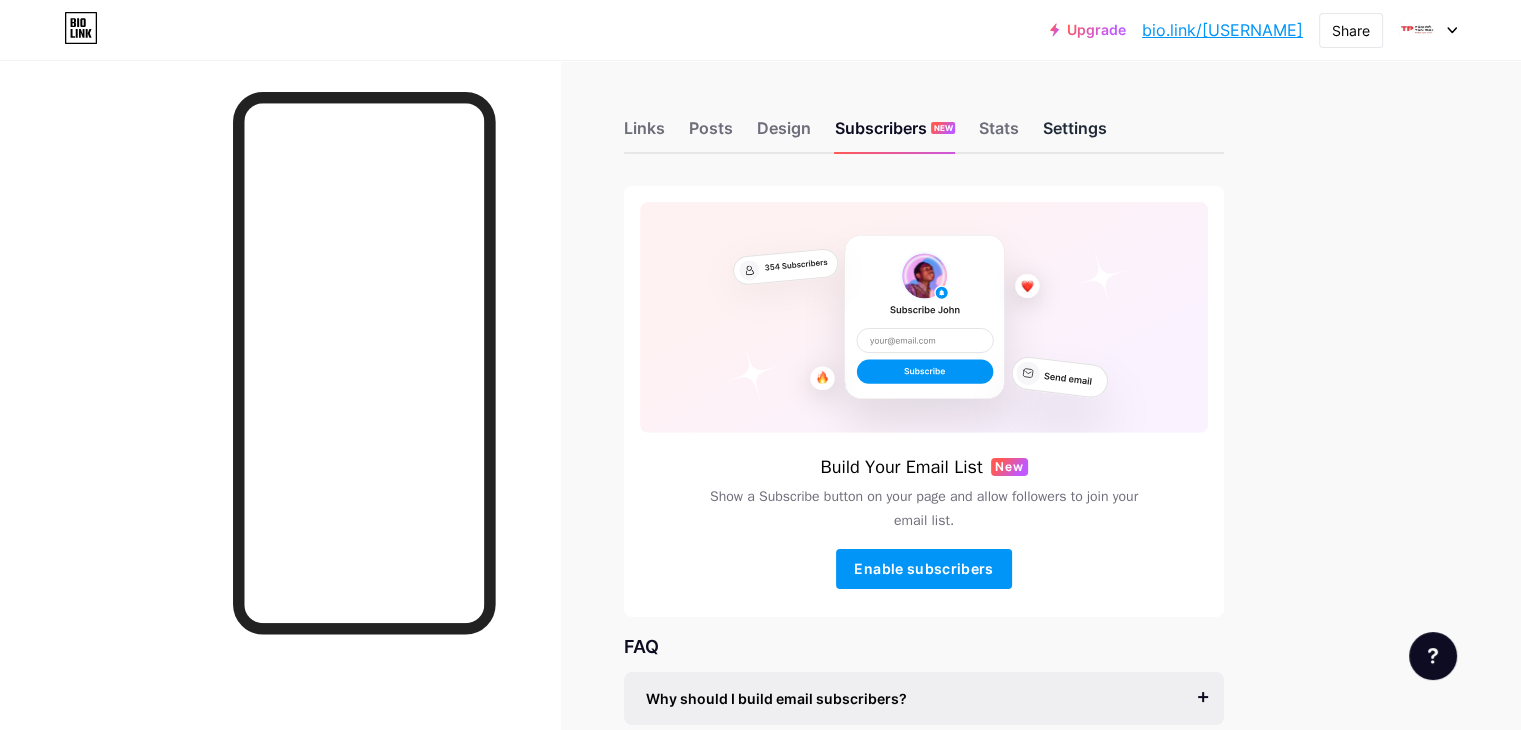 click on "Settings" at bounding box center [1075, 134] 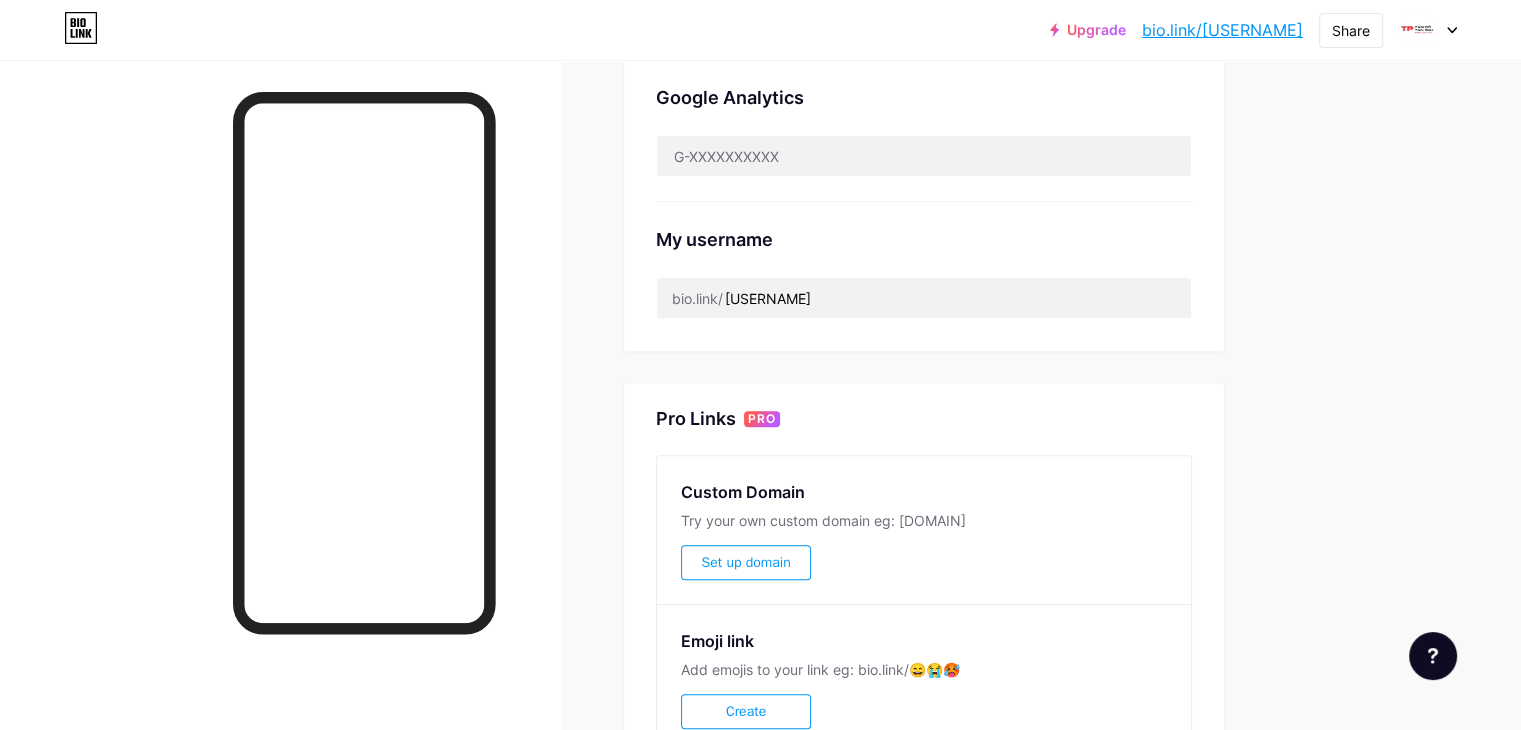 scroll, scrollTop: 532, scrollLeft: 0, axis: vertical 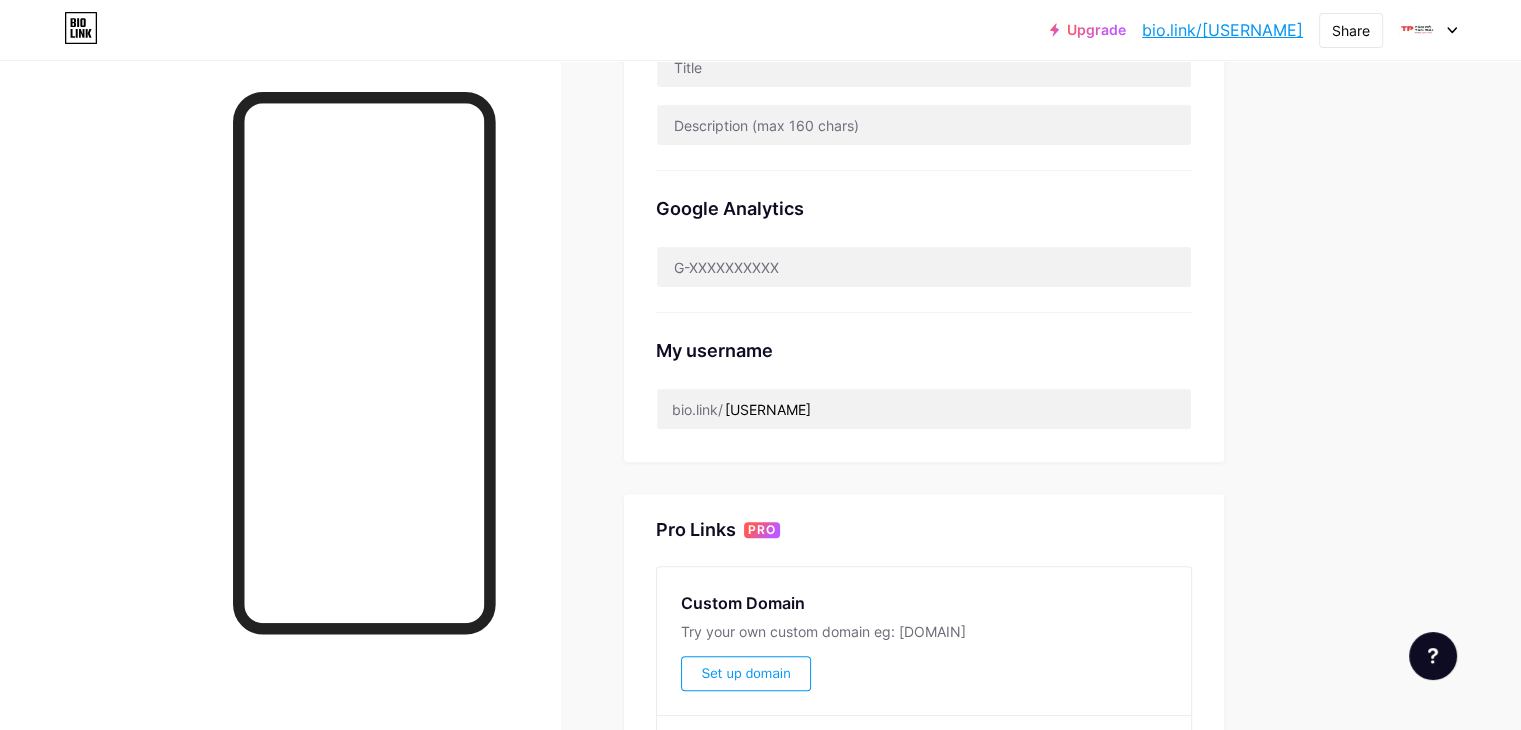 click at bounding box center [1428, 30] 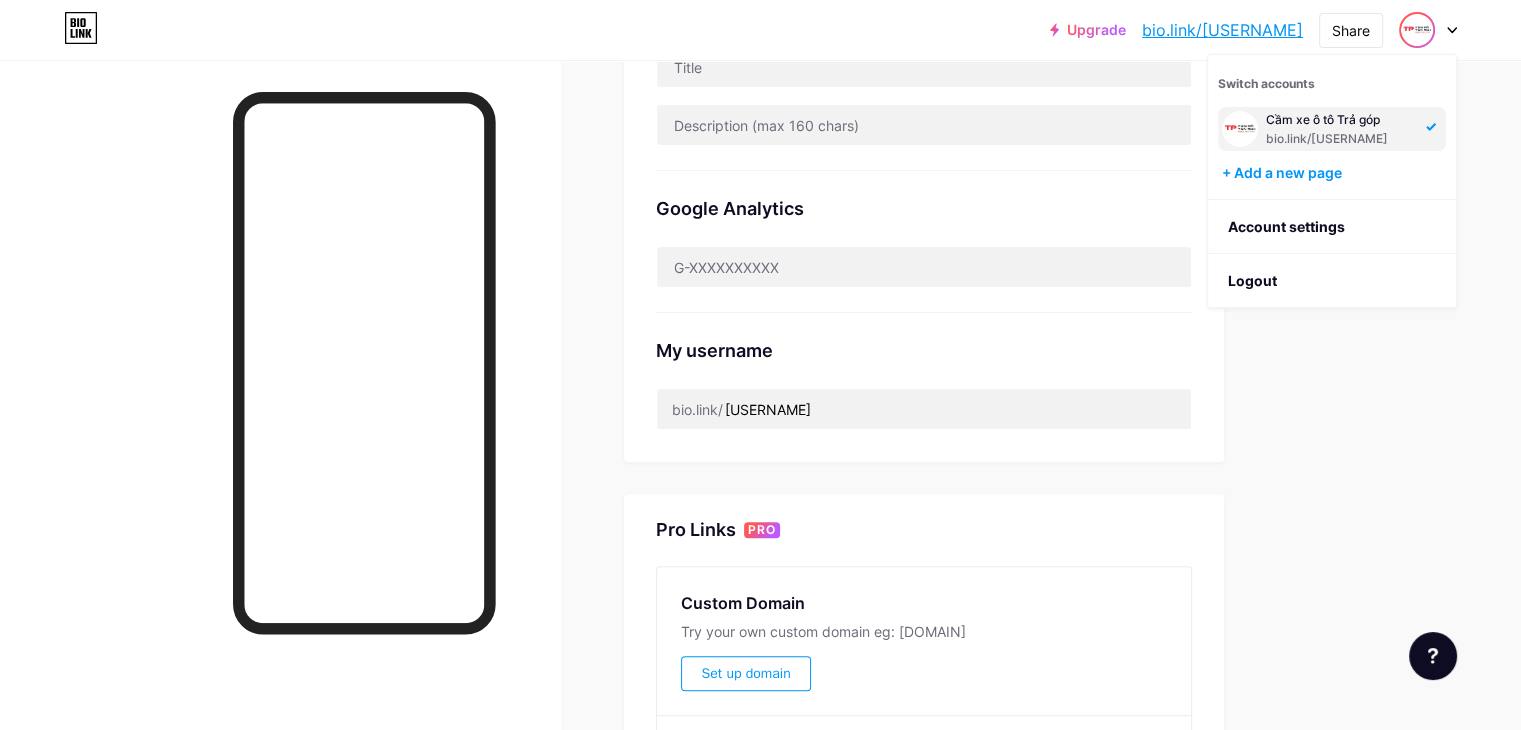 click on "bio.link/[USERNAME]" at bounding box center [1340, 139] 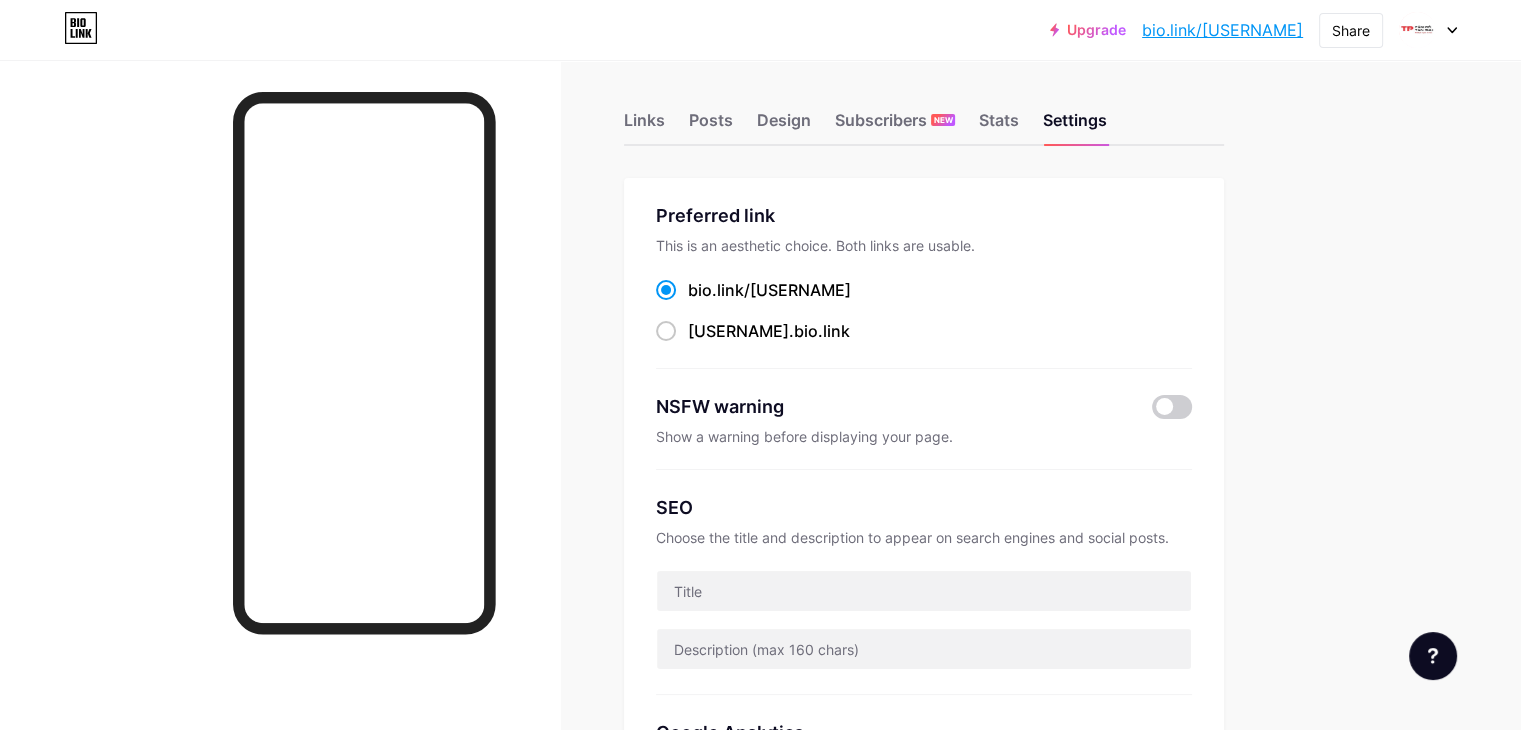 scroll, scrollTop: 0, scrollLeft: 0, axis: both 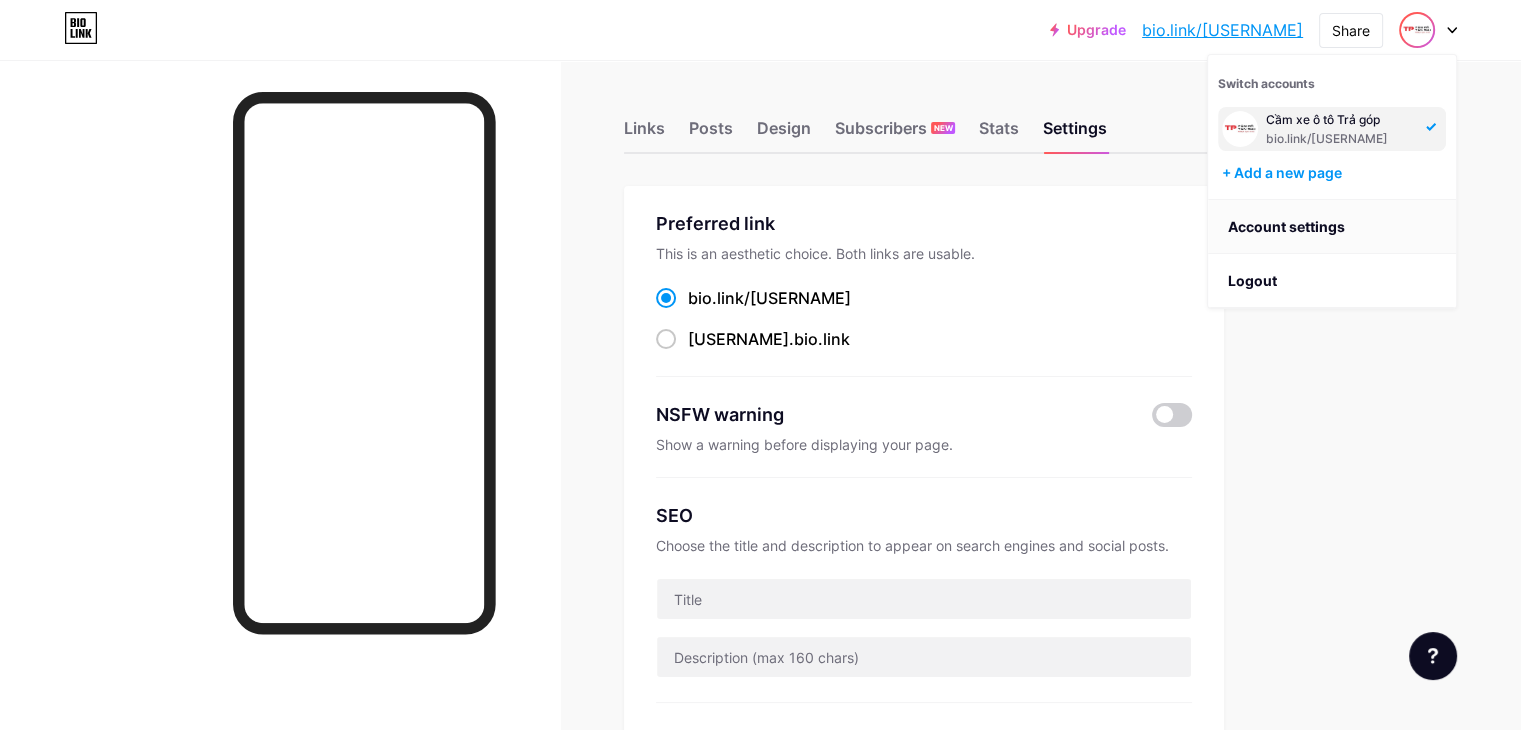 click on "Account settings" at bounding box center (1332, 227) 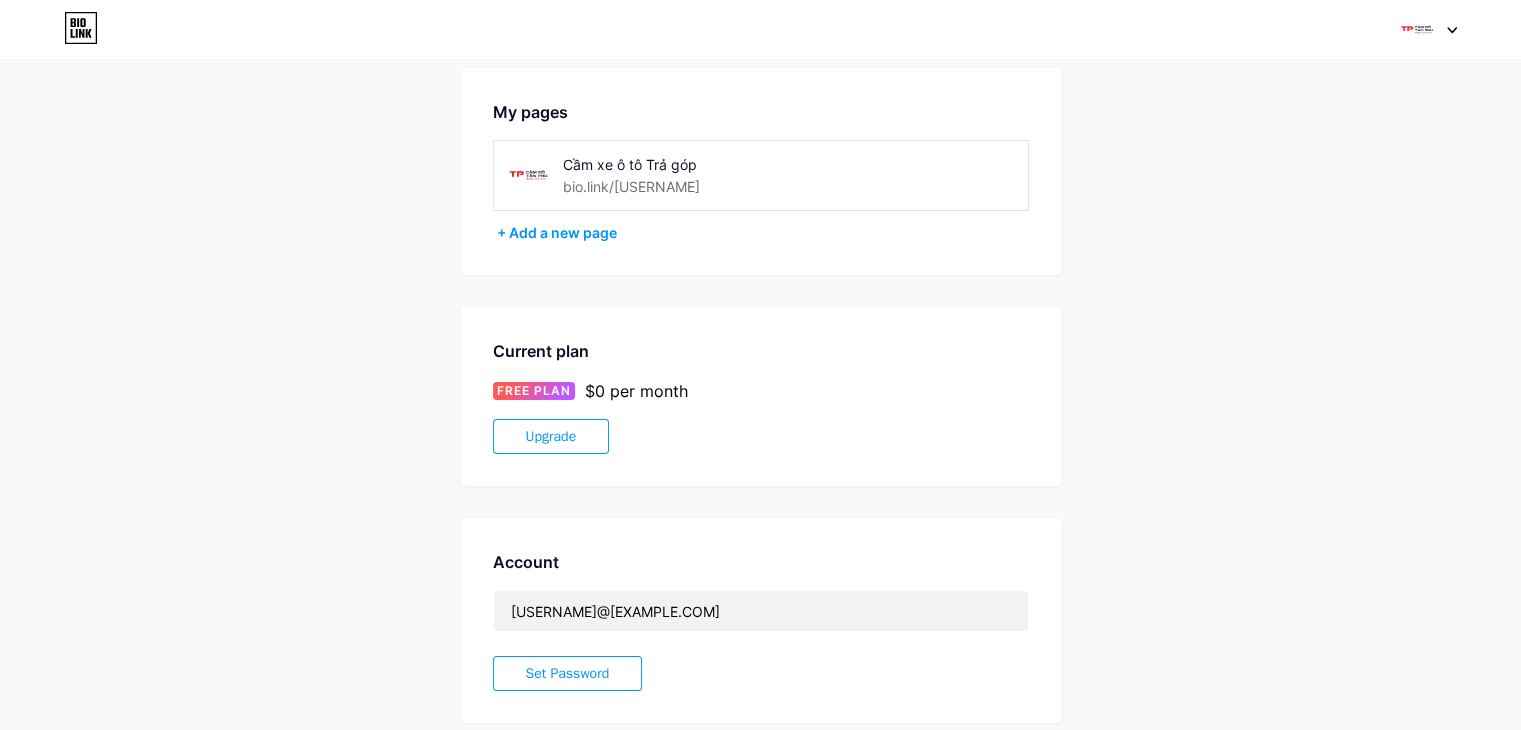 click on "Cầm xe ô tô Trả góp" at bounding box center (698, 164) 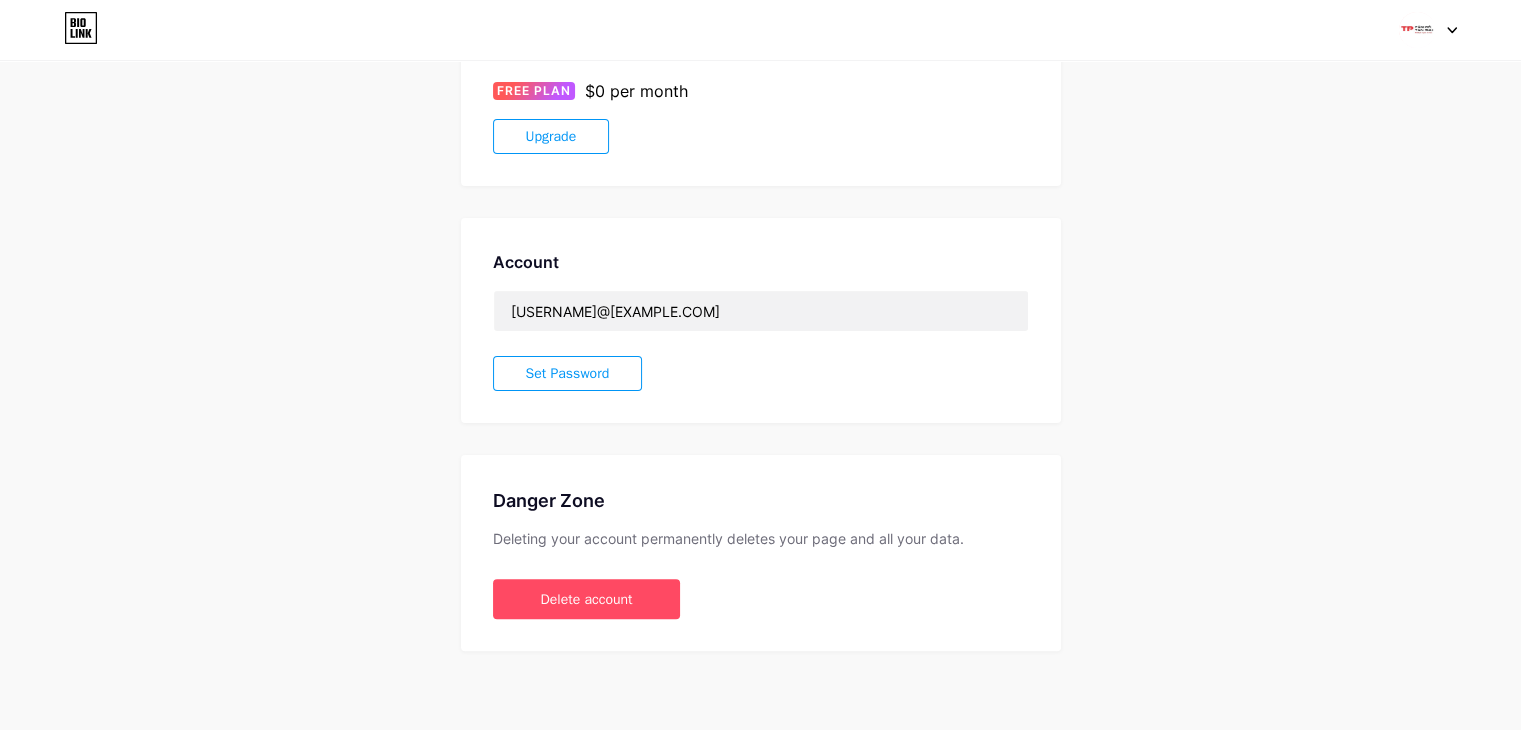 scroll, scrollTop: 0, scrollLeft: 0, axis: both 